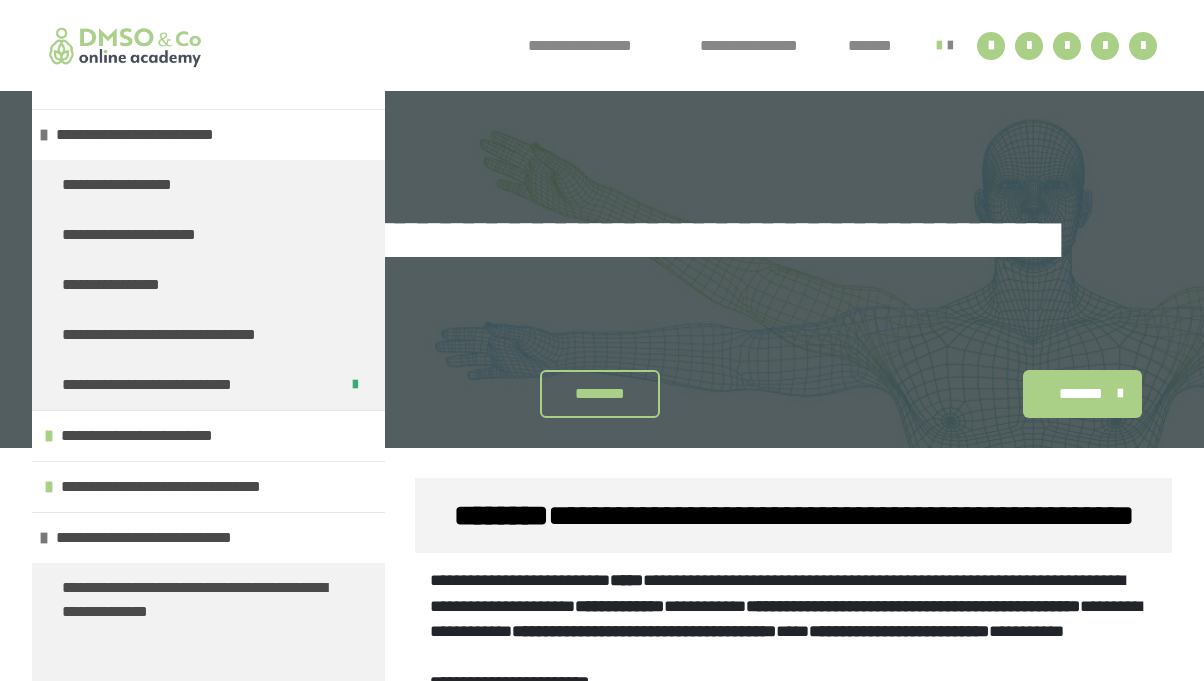 scroll, scrollTop: 1128, scrollLeft: 0, axis: vertical 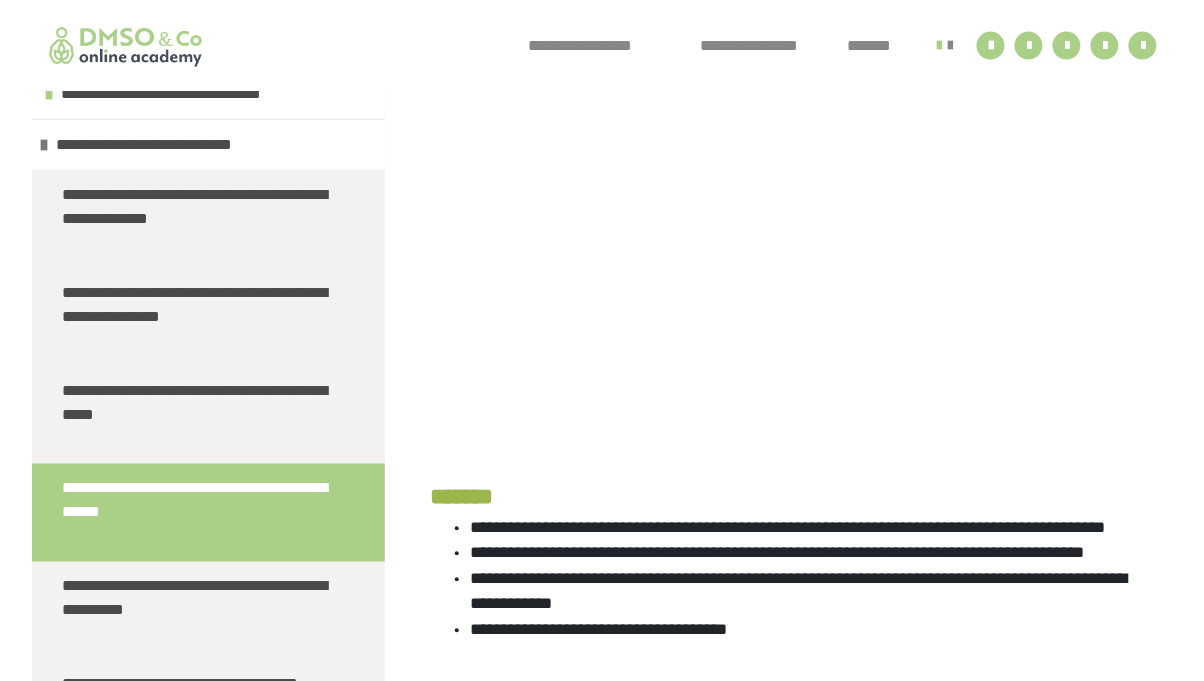 click on "**********" at bounding box center (793, 598) 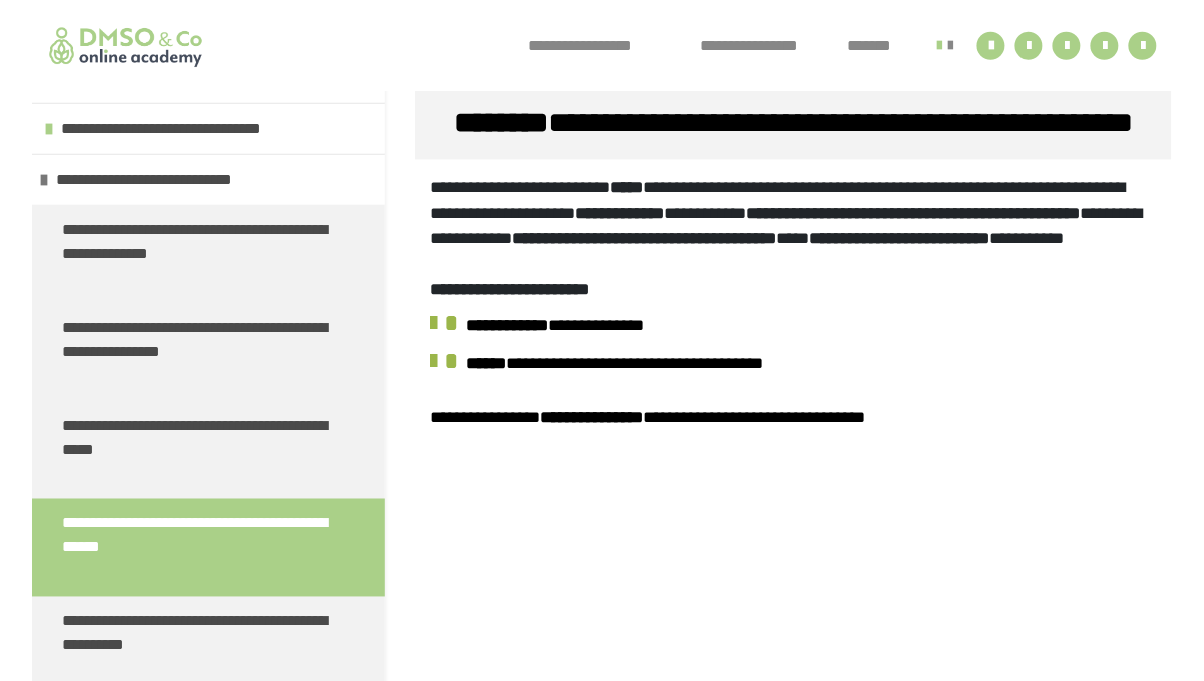 scroll, scrollTop: 223, scrollLeft: 0, axis: vertical 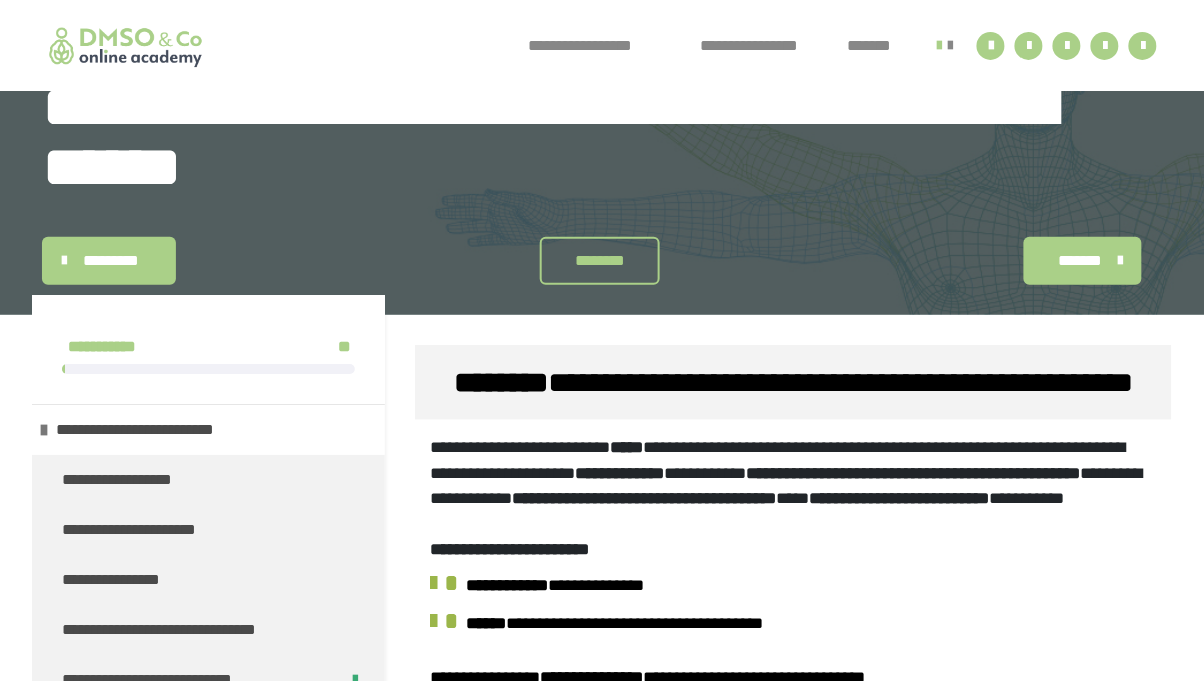 click on "*******" at bounding box center (1081, 261) 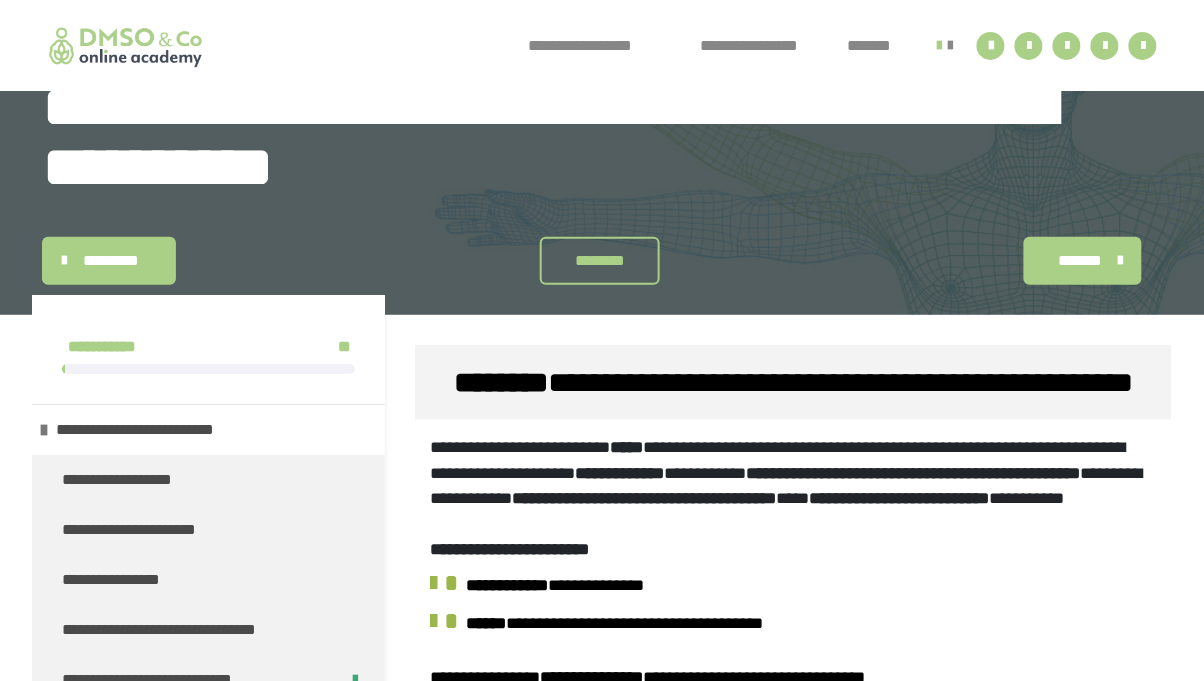 click on "*******" at bounding box center (1081, 261) 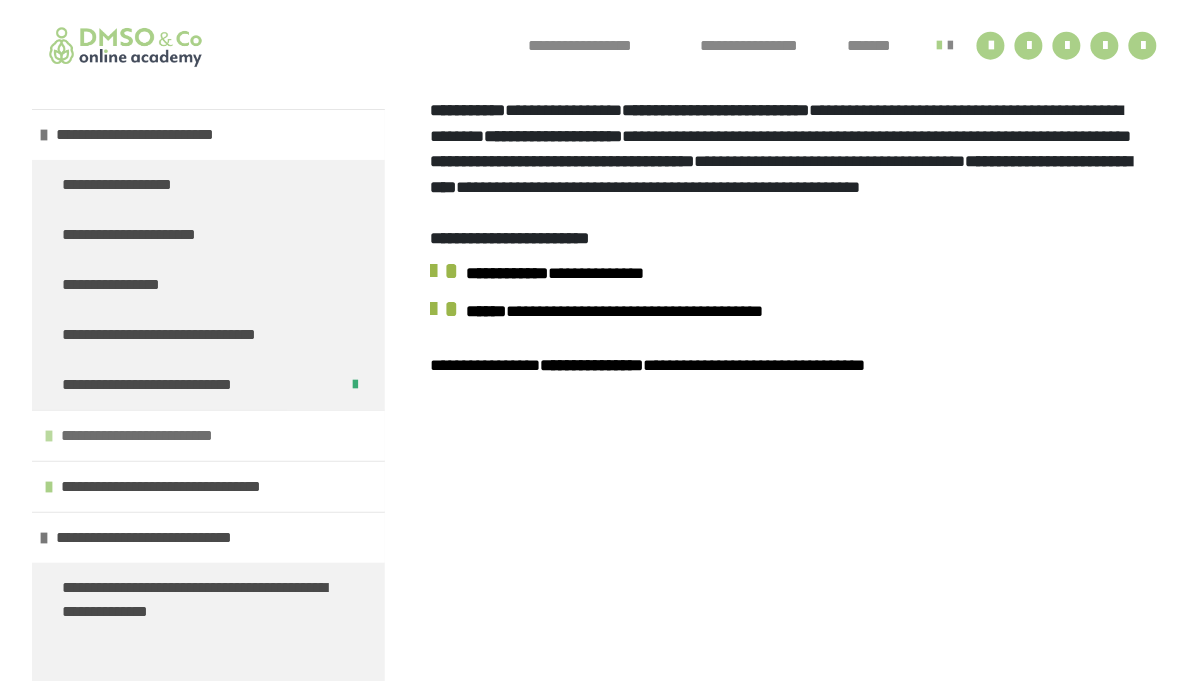 scroll, scrollTop: 471, scrollLeft: 0, axis: vertical 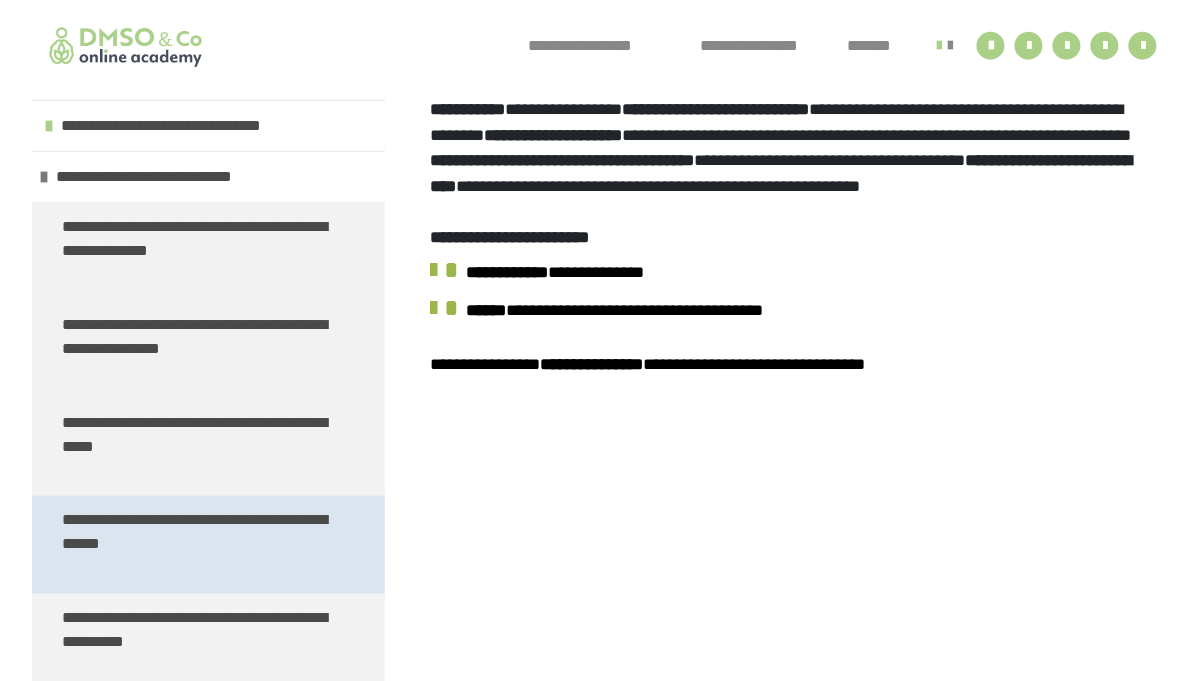 click on "**********" at bounding box center (200, 545) 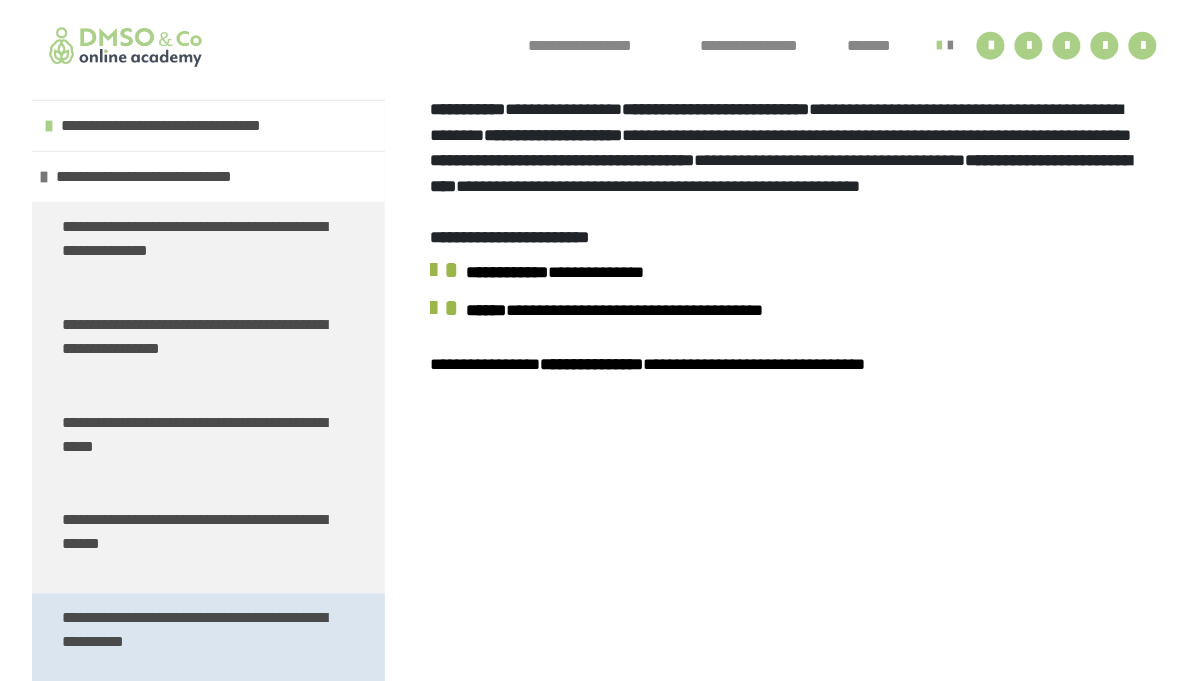 scroll, scrollTop: 438, scrollLeft: 0, axis: vertical 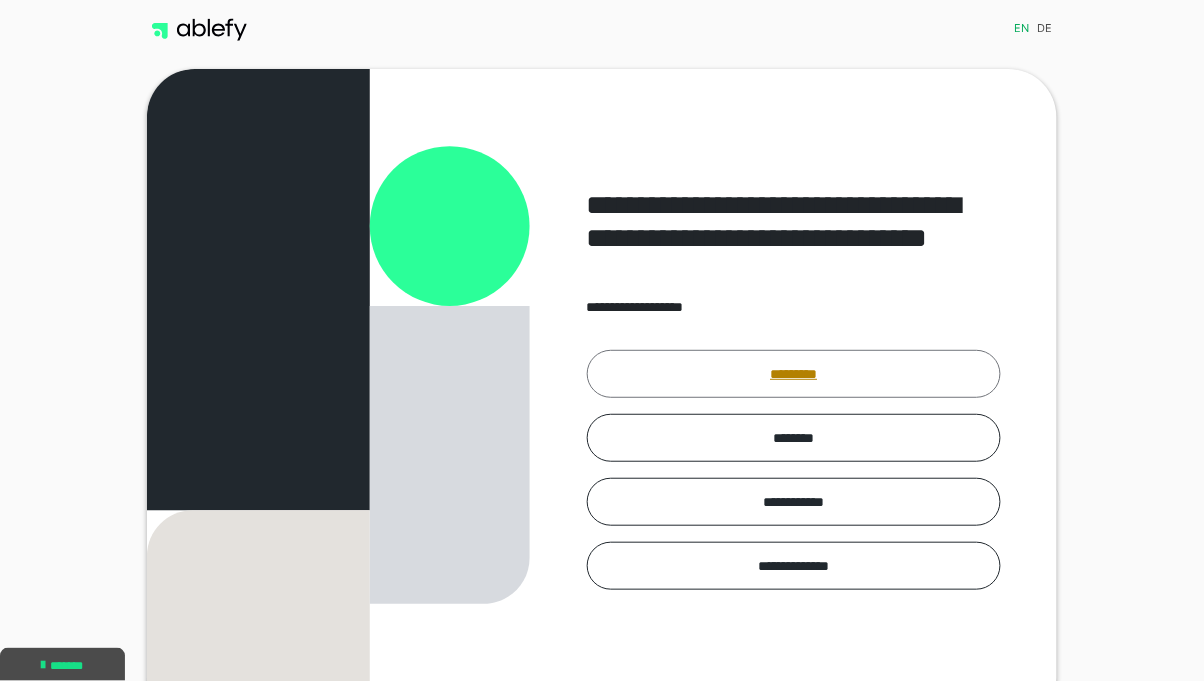 click on "*********" at bounding box center [794, 374] 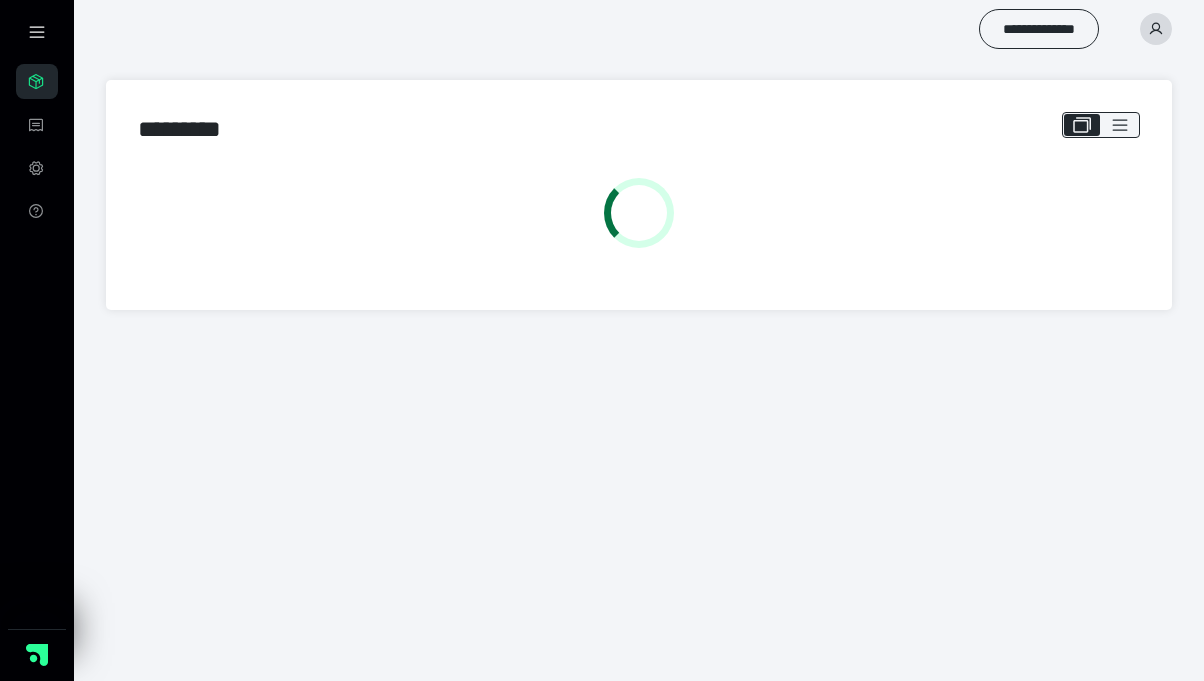 scroll, scrollTop: 0, scrollLeft: 0, axis: both 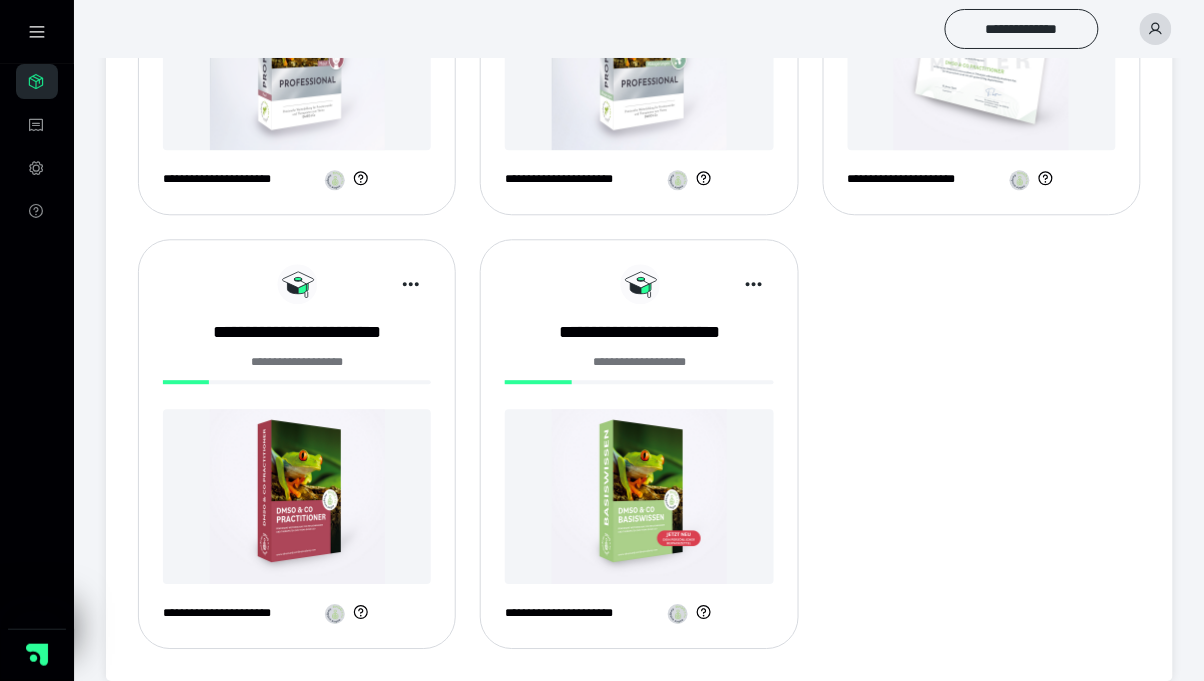 click at bounding box center (297, 496) 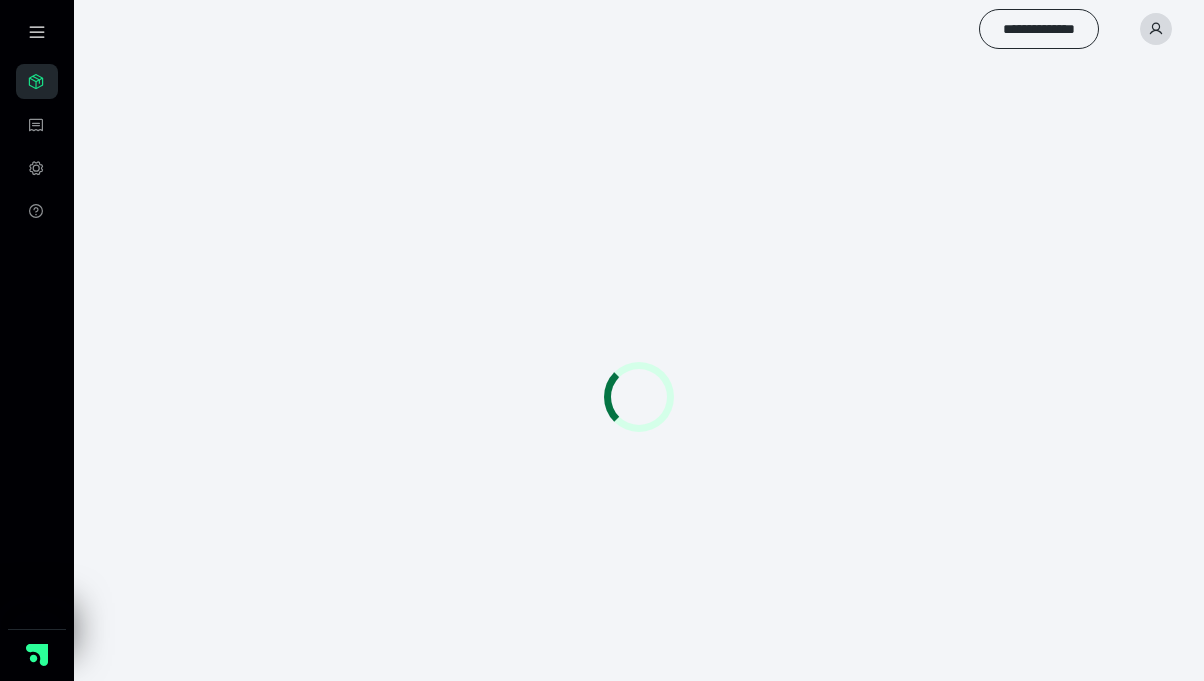 scroll, scrollTop: 0, scrollLeft: 0, axis: both 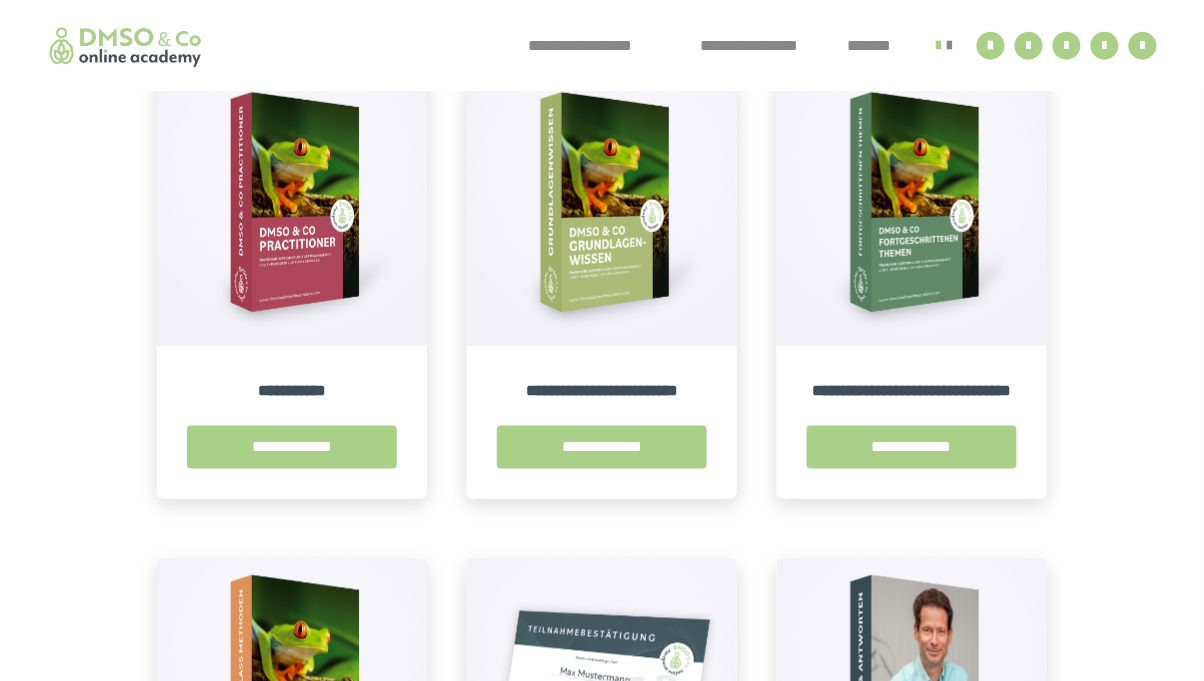 click on "**********" at bounding box center (292, 447) 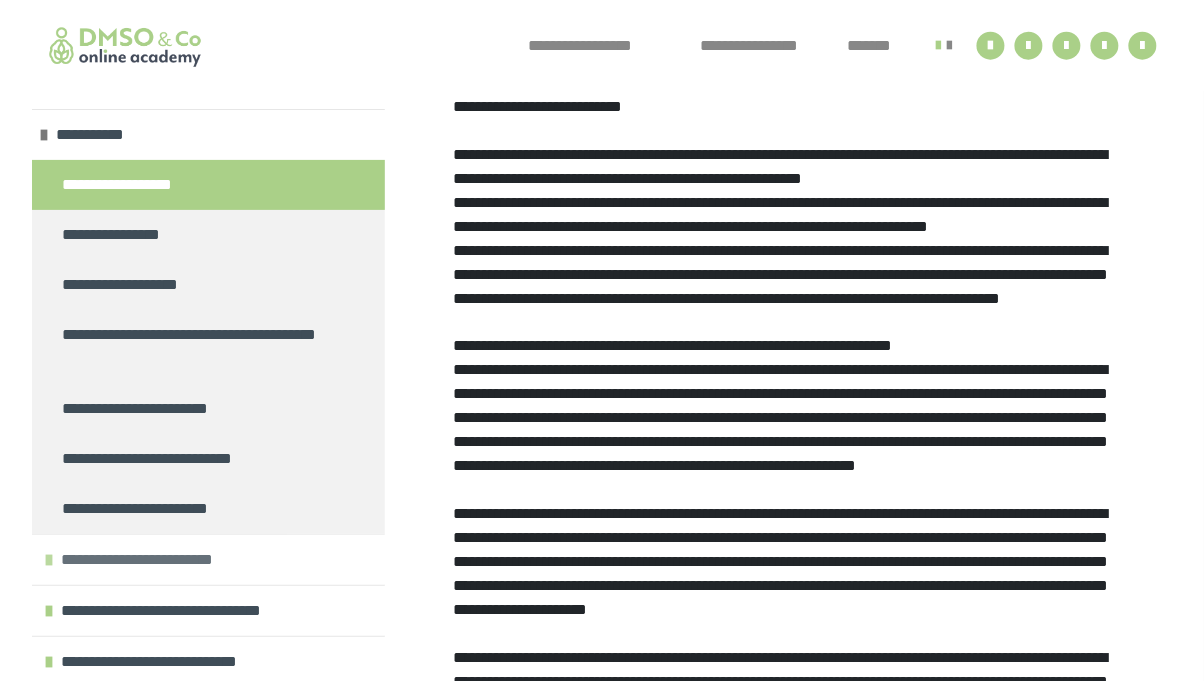 scroll, scrollTop: 507, scrollLeft: 0, axis: vertical 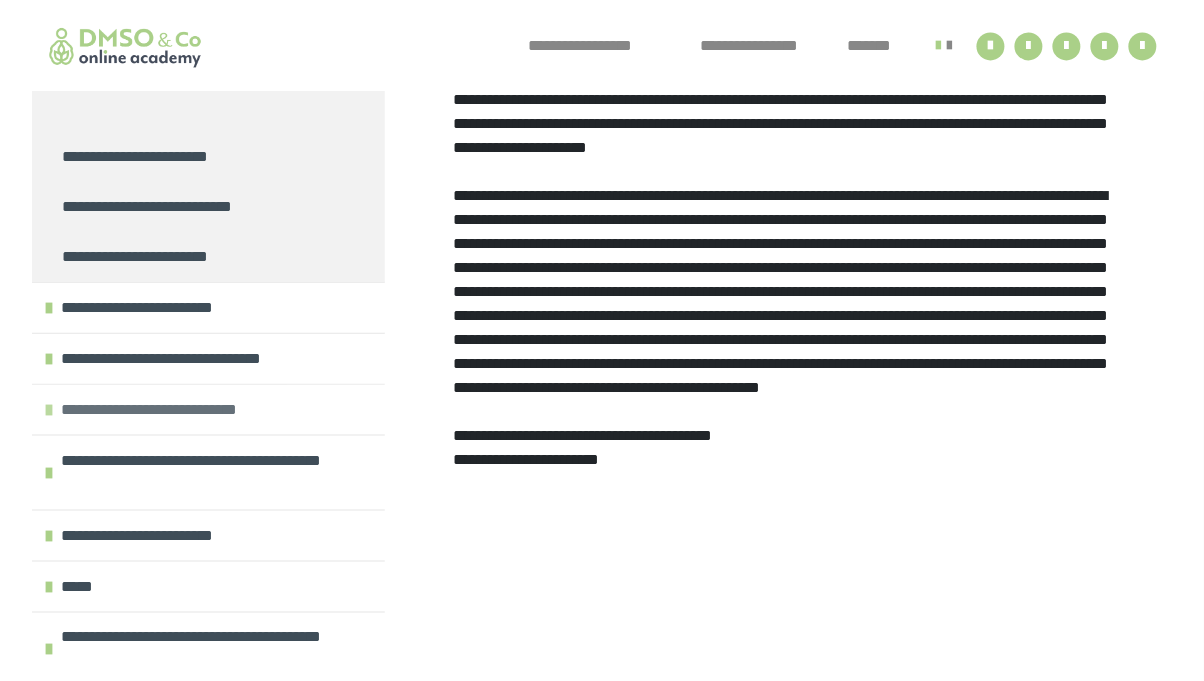 click on "**********" at bounding box center [178, 410] 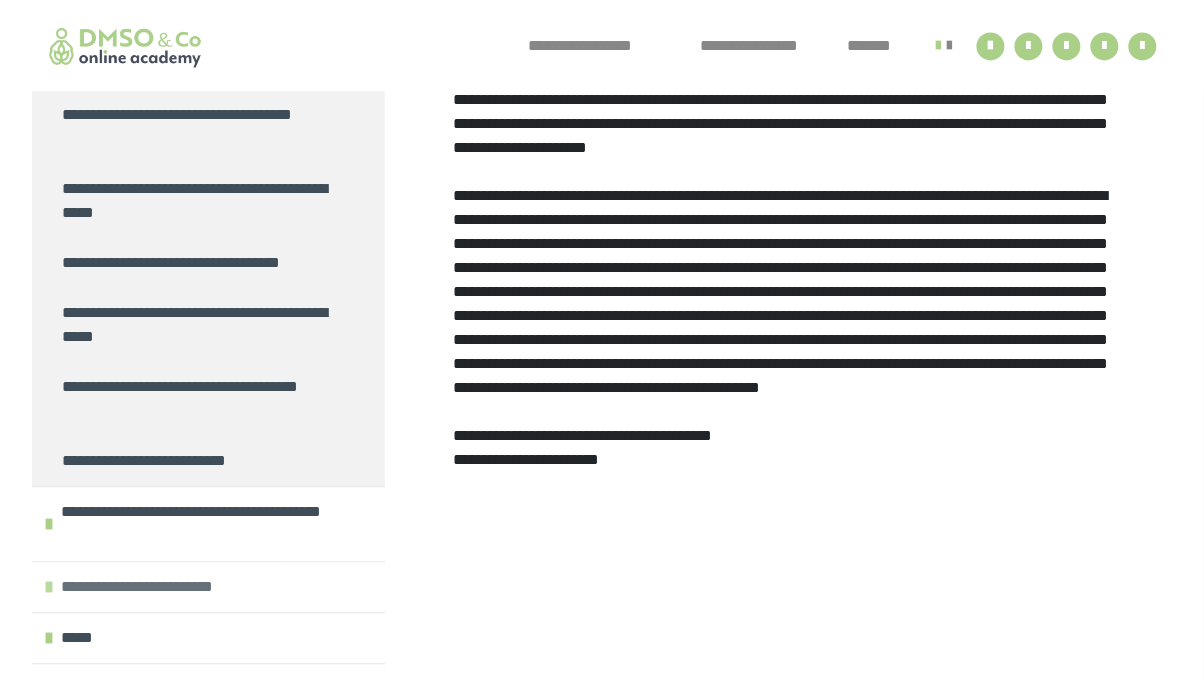 scroll, scrollTop: 2574, scrollLeft: 0, axis: vertical 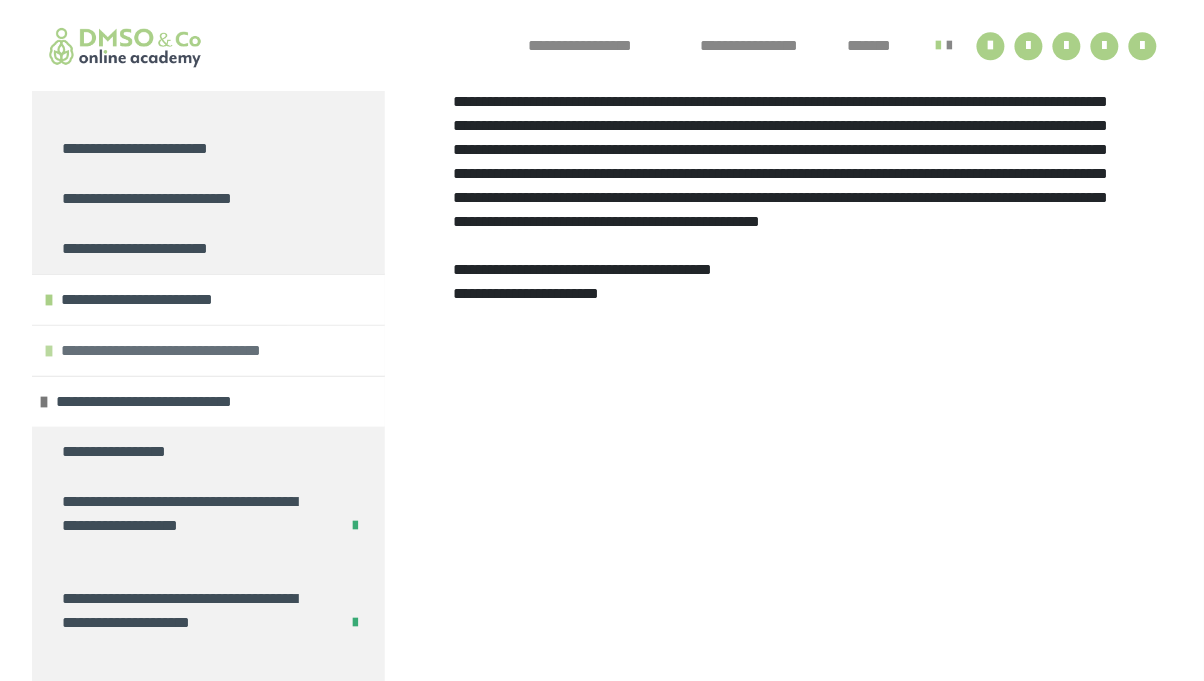 click on "**********" at bounding box center [192, 351] 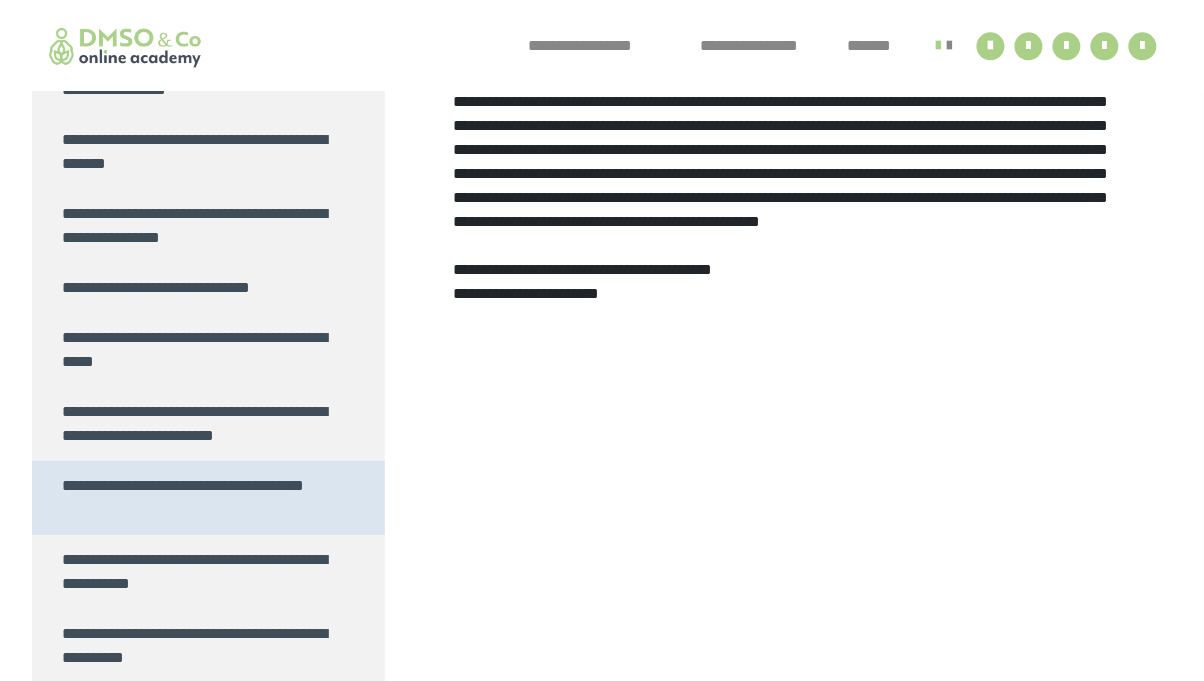 scroll, scrollTop: 1590, scrollLeft: 0, axis: vertical 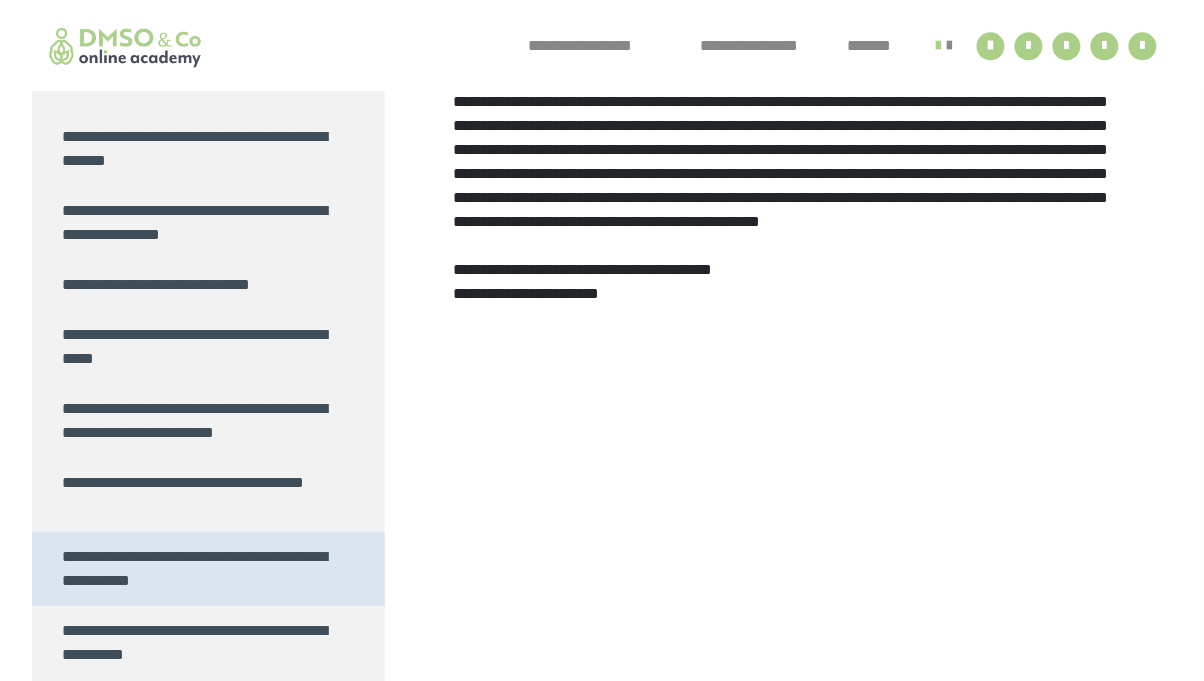 click on "**********" at bounding box center (200, 569) 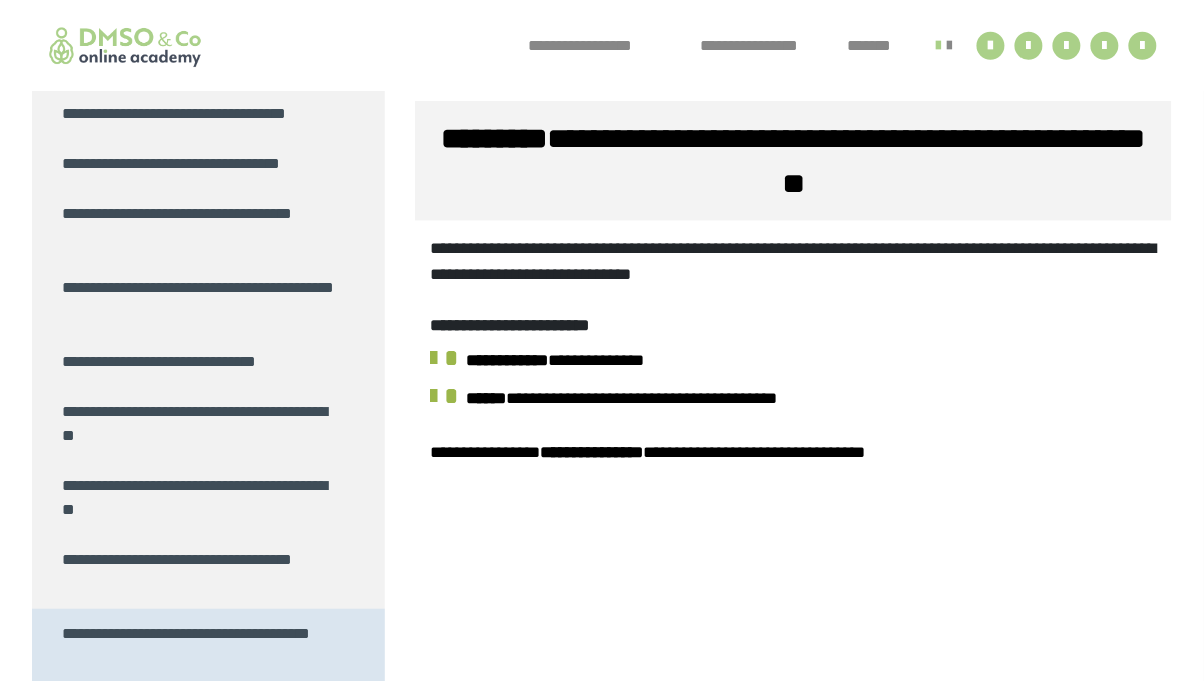 scroll, scrollTop: 3319, scrollLeft: 0, axis: vertical 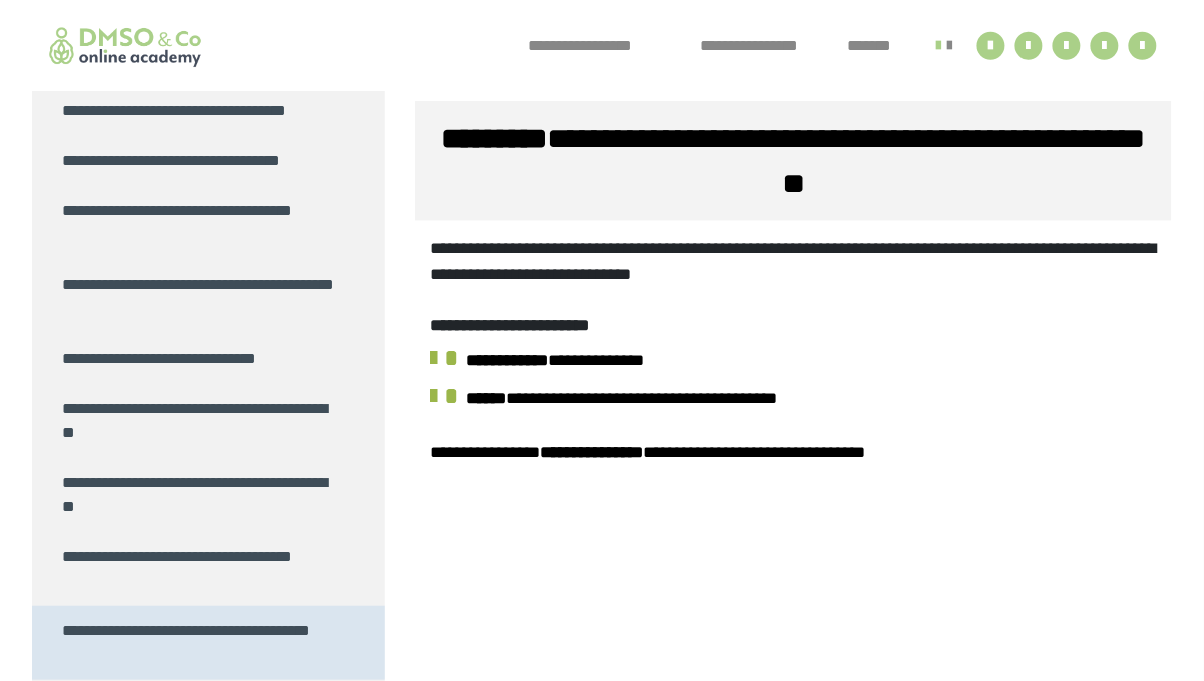 click on "**********" at bounding box center (200, 643) 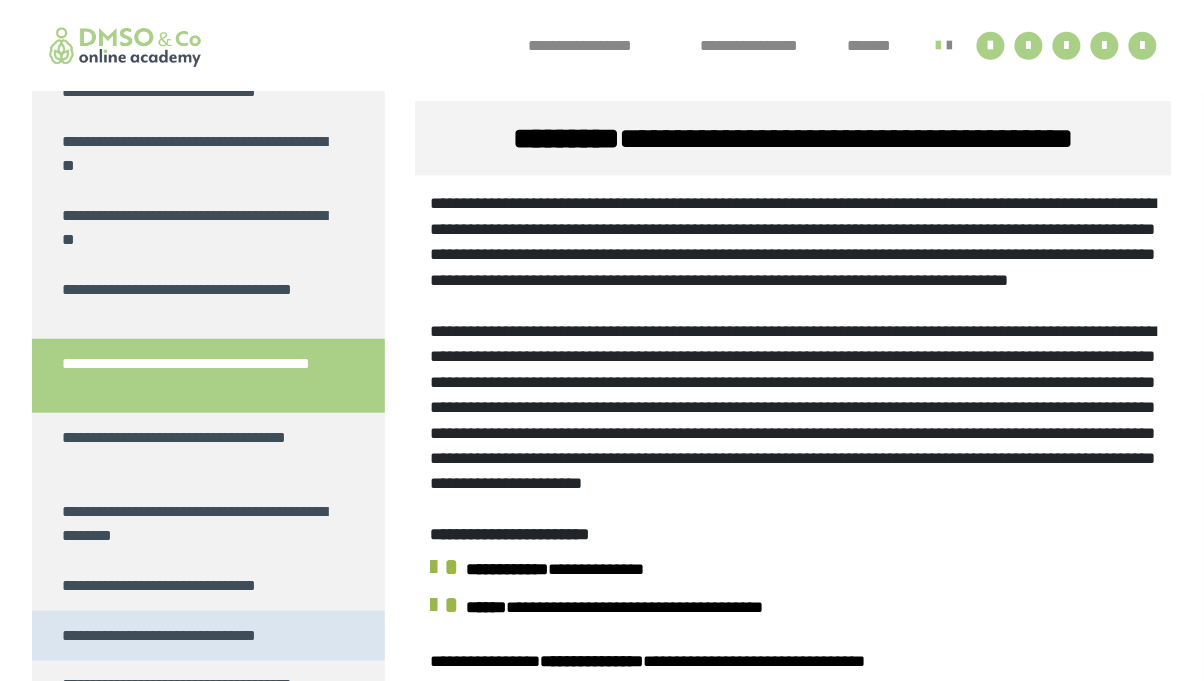 scroll, scrollTop: 3593, scrollLeft: 0, axis: vertical 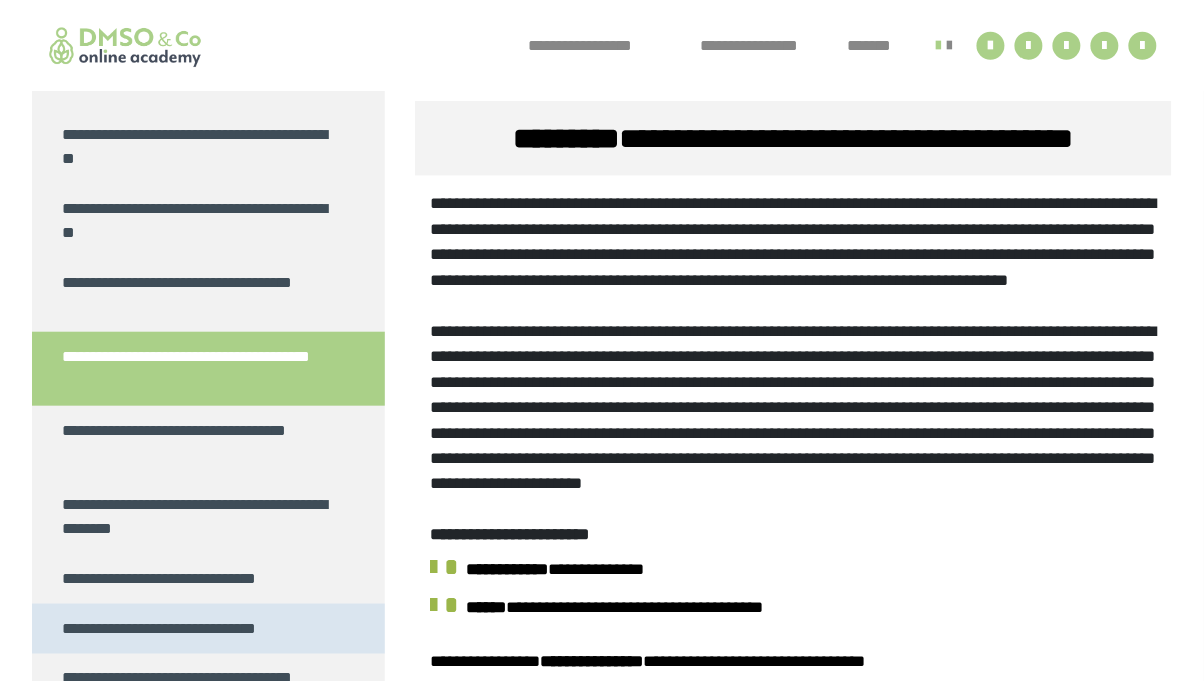 click on "**********" at bounding box center (185, 629) 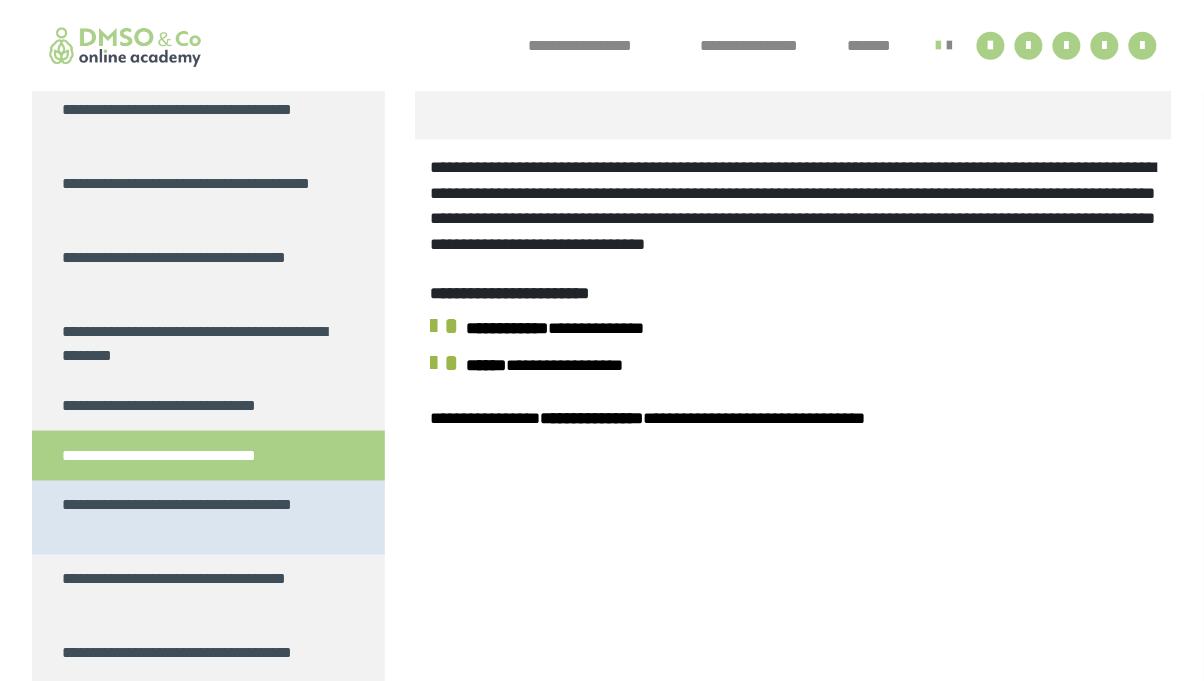 scroll, scrollTop: 3783, scrollLeft: 0, axis: vertical 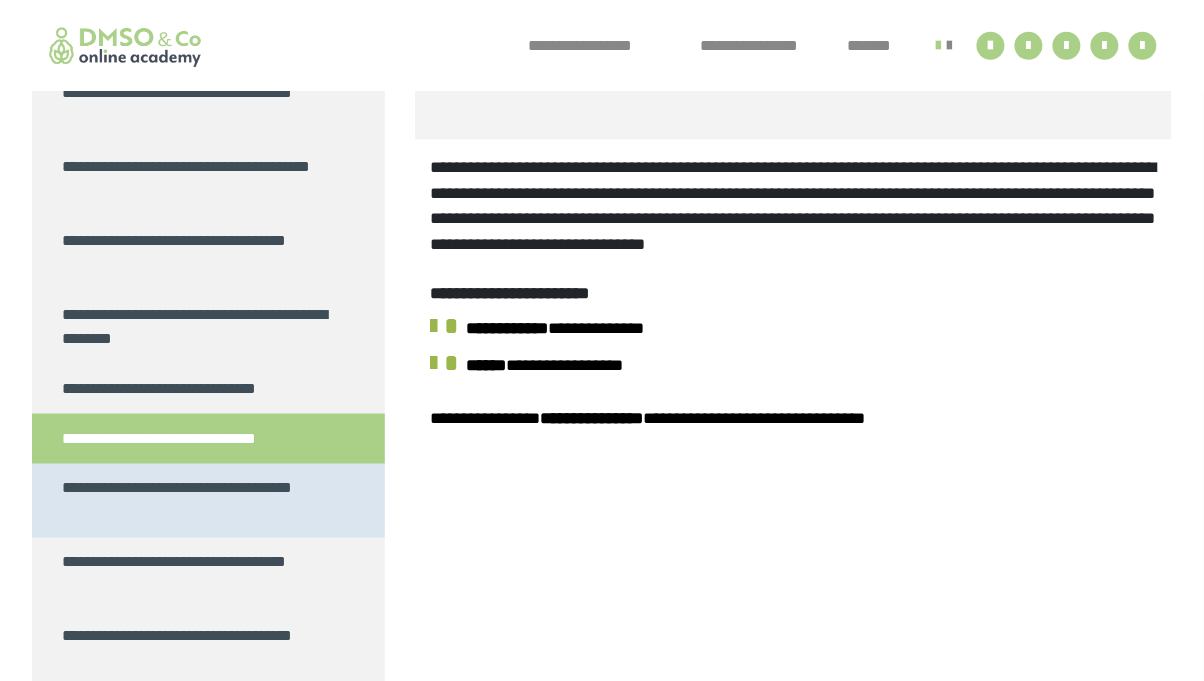 click on "**********" at bounding box center [200, 501] 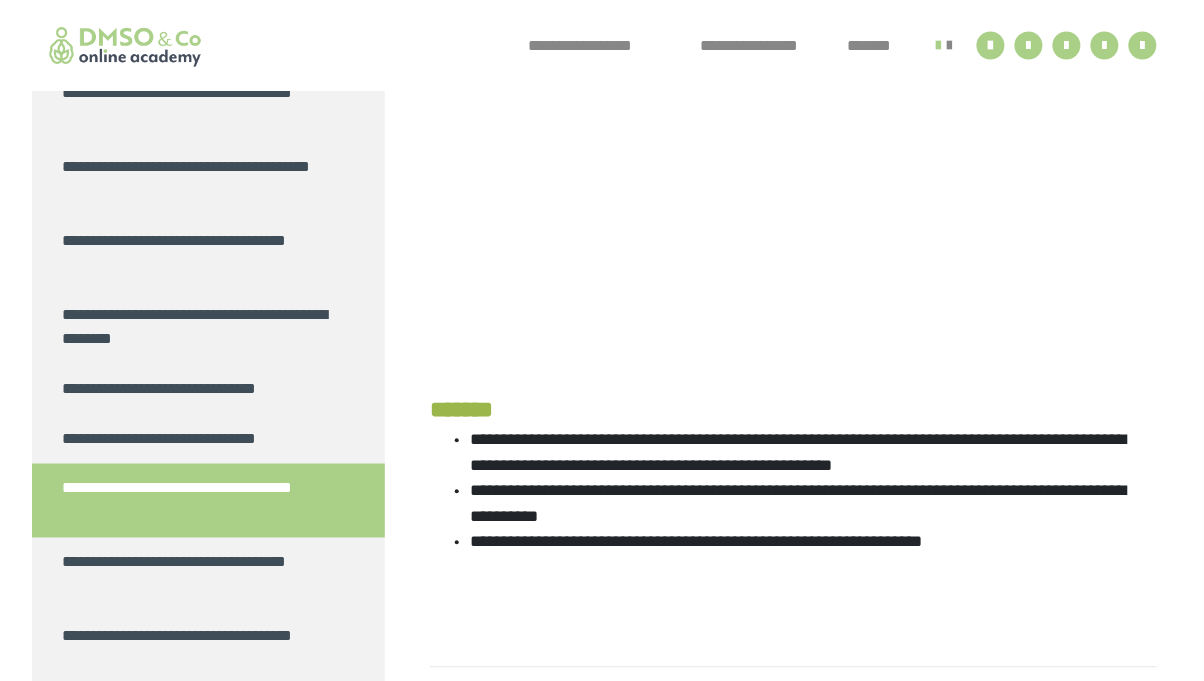 scroll, scrollTop: 786, scrollLeft: 0, axis: vertical 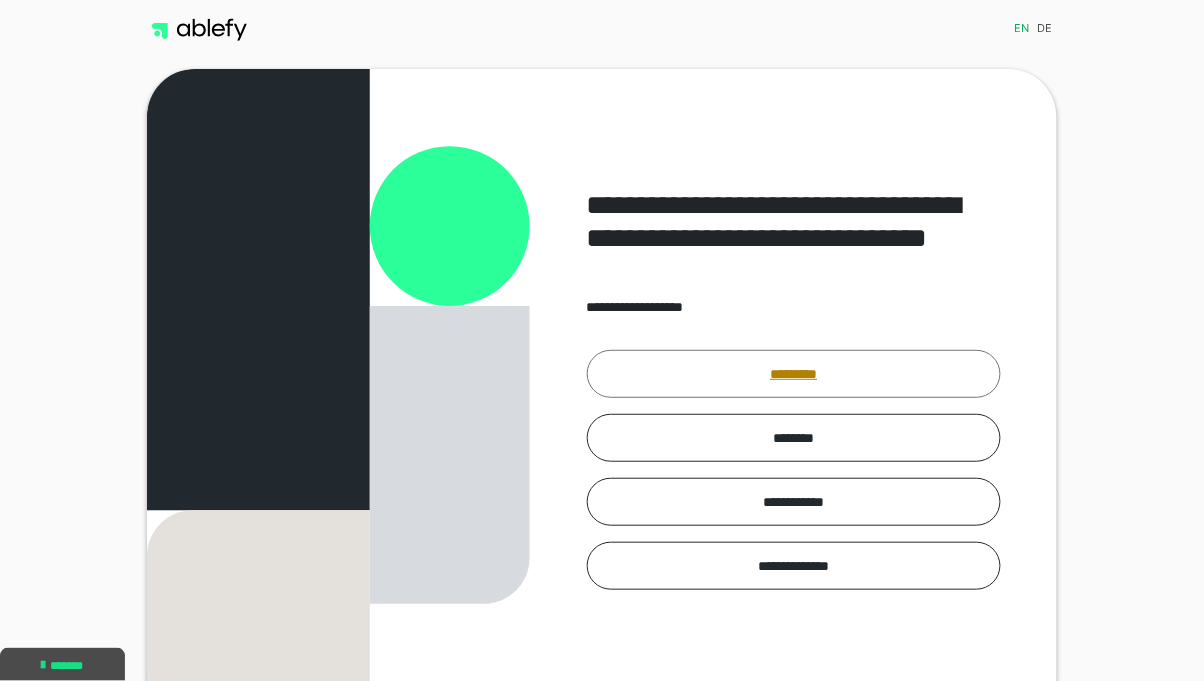 click on "*********" at bounding box center (794, 374) 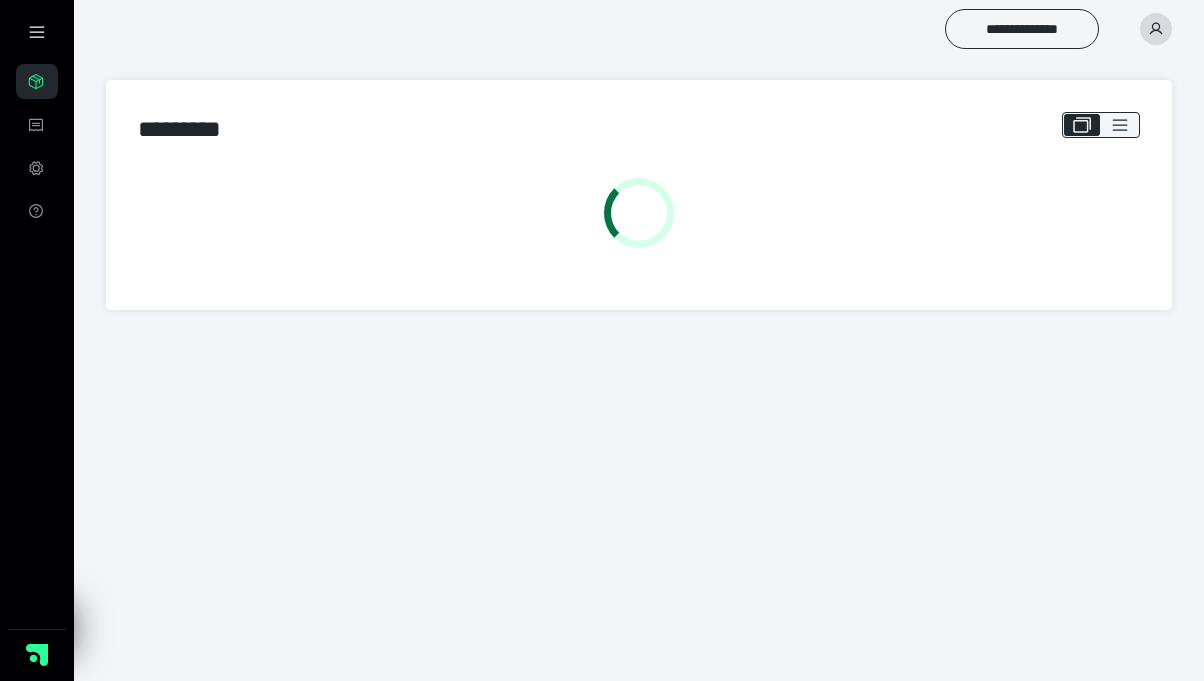 scroll, scrollTop: 0, scrollLeft: 0, axis: both 